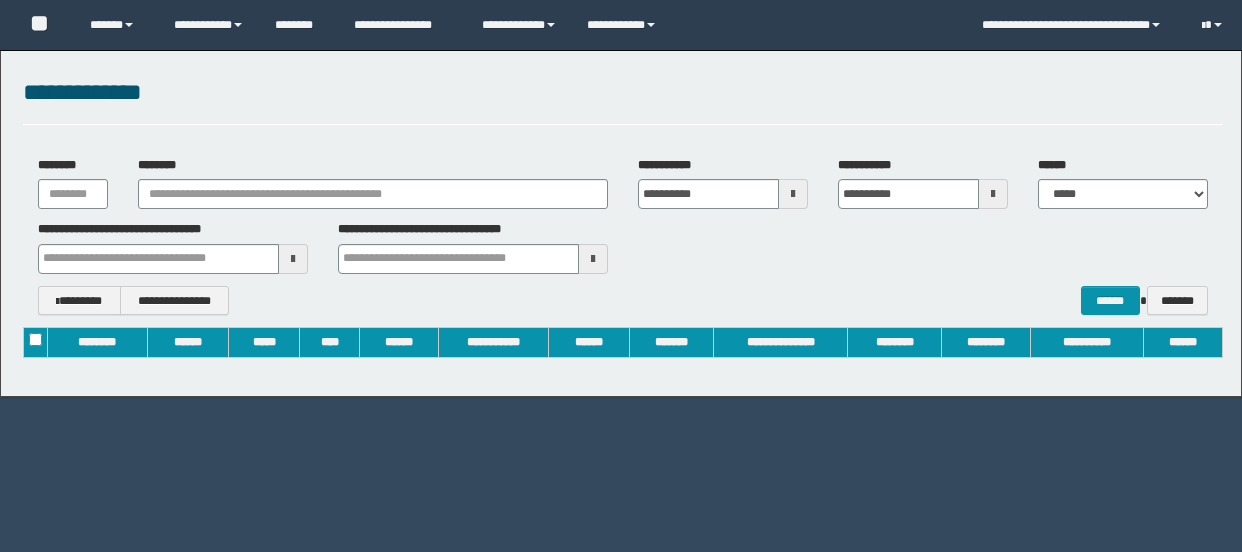 scroll, scrollTop: 0, scrollLeft: 0, axis: both 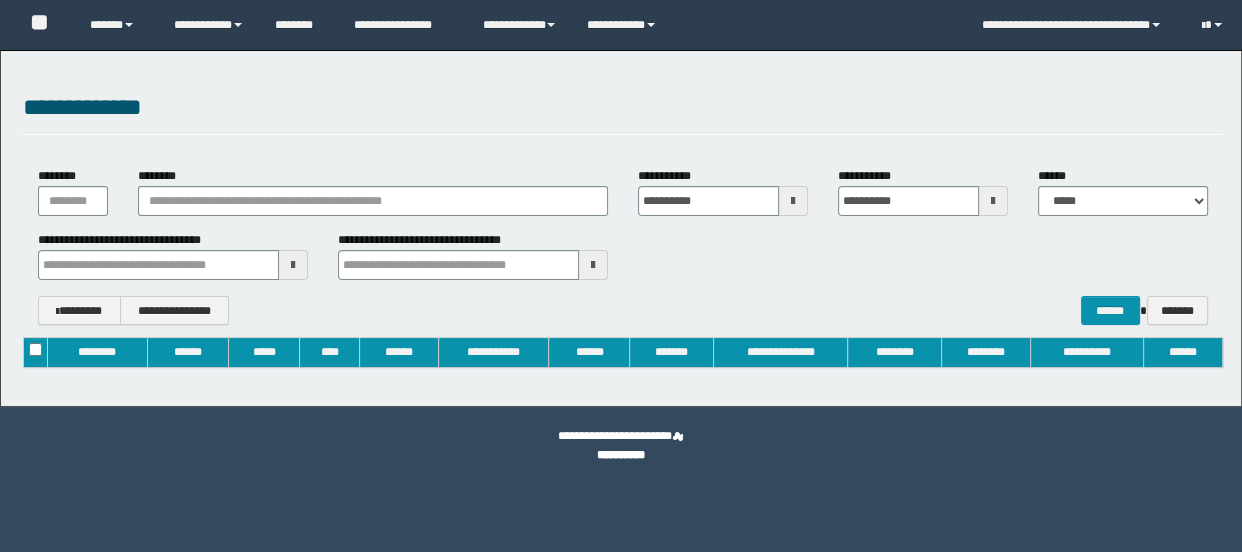 type on "**********" 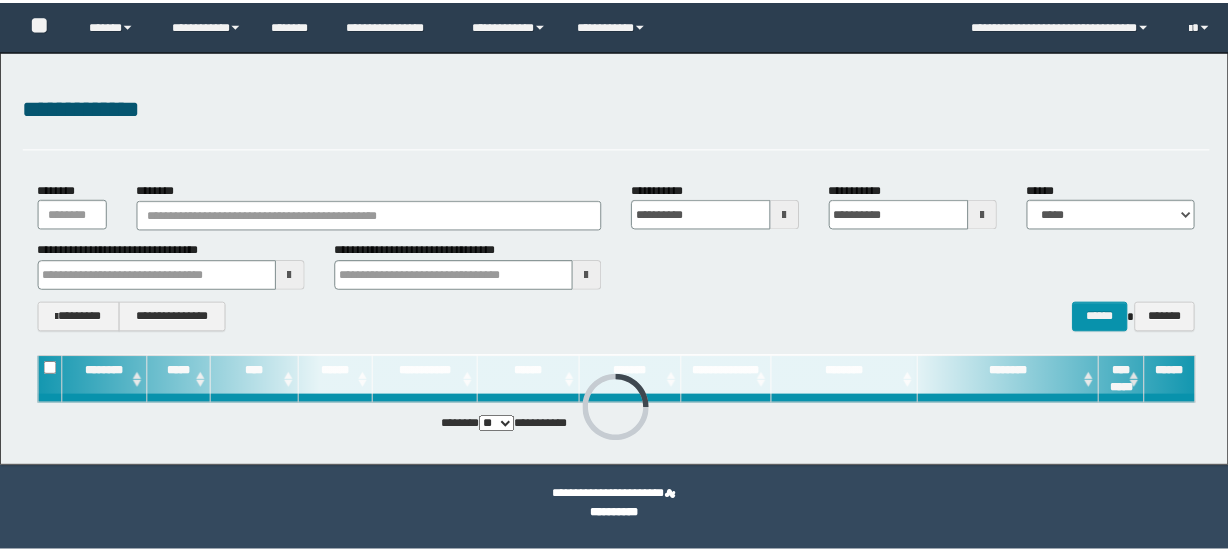 scroll, scrollTop: 0, scrollLeft: 0, axis: both 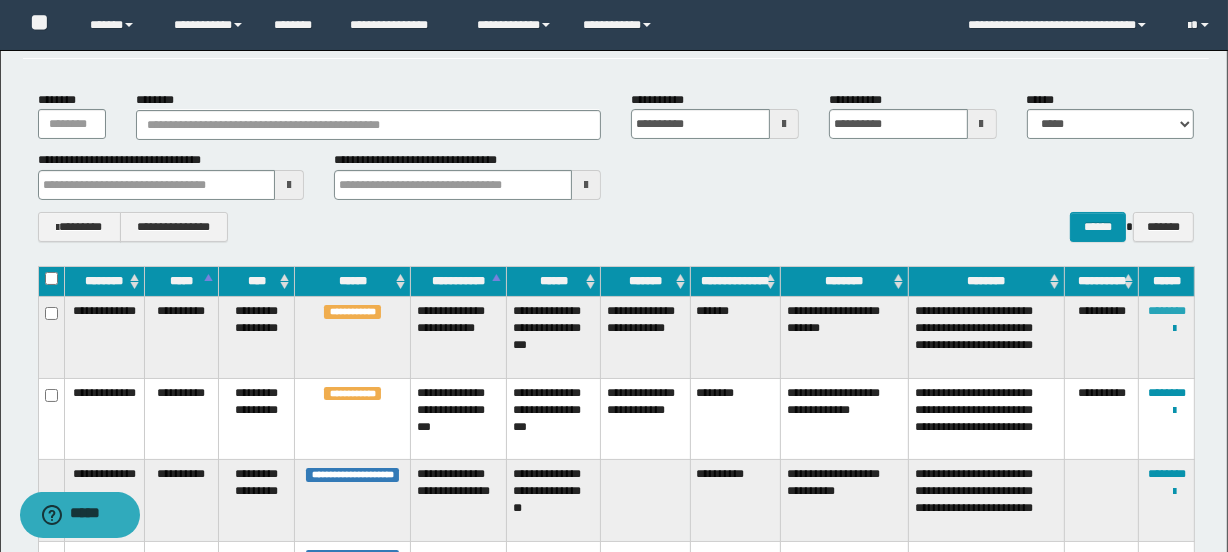 click on "********" at bounding box center (1167, 311) 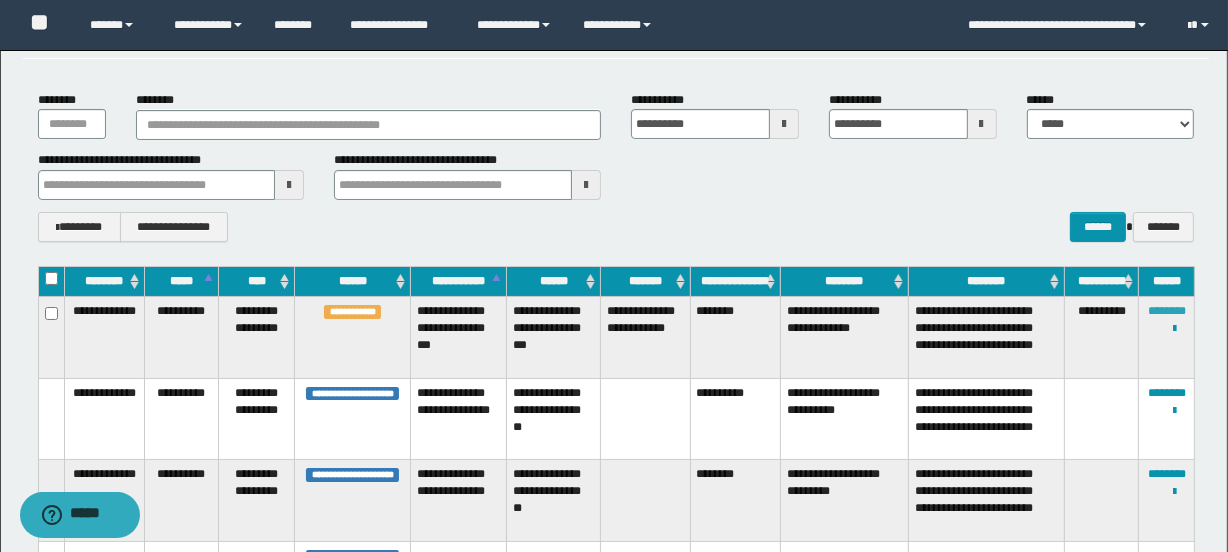 click on "********" at bounding box center [1167, 311] 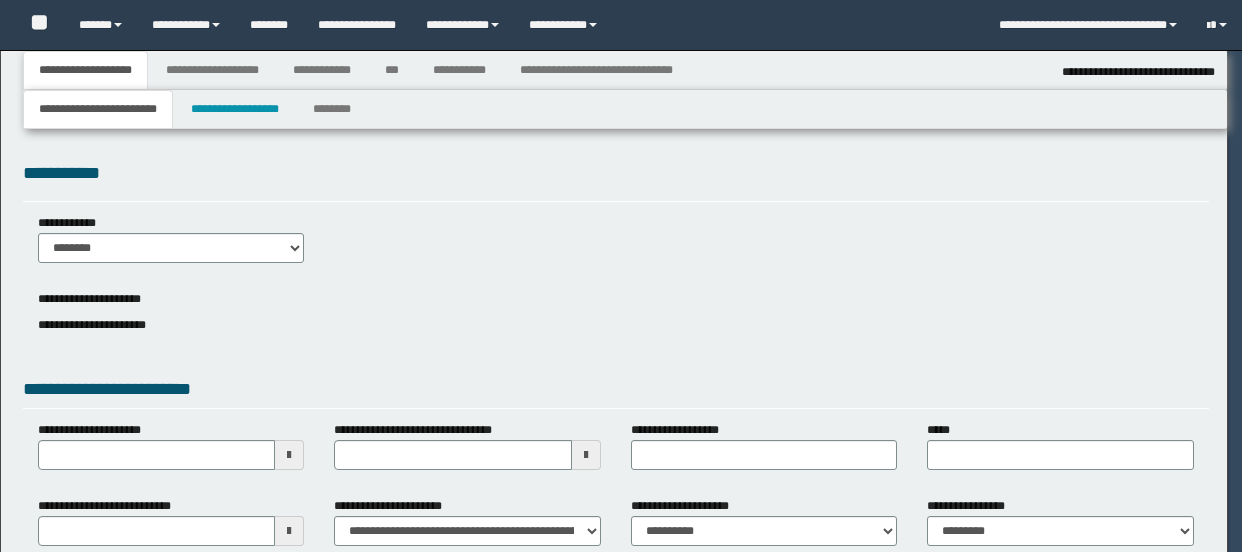 select on "*" 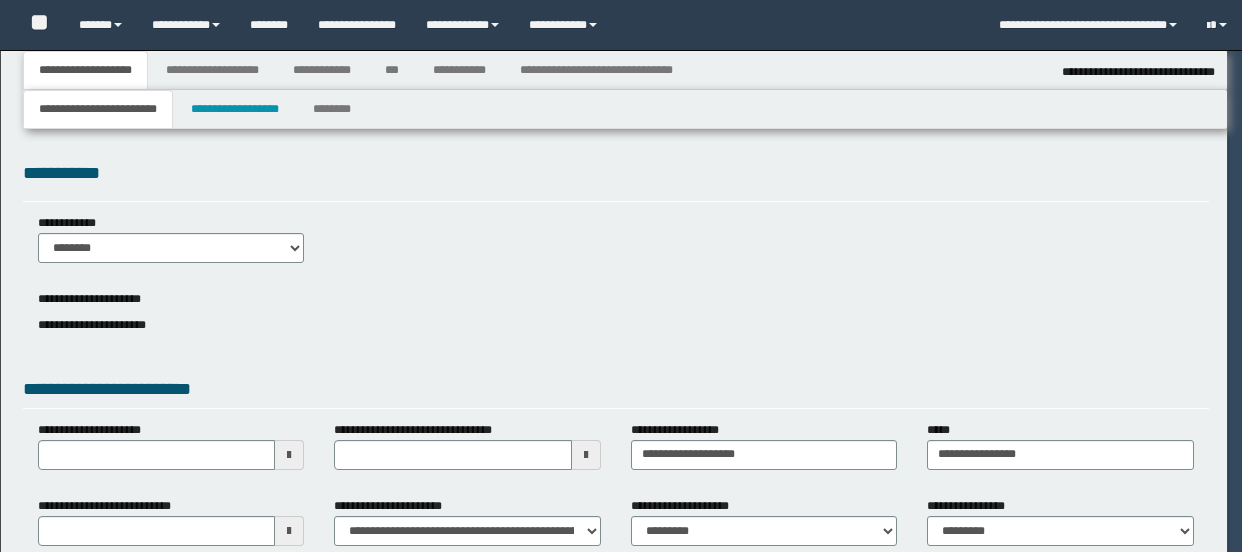 type on "*********" 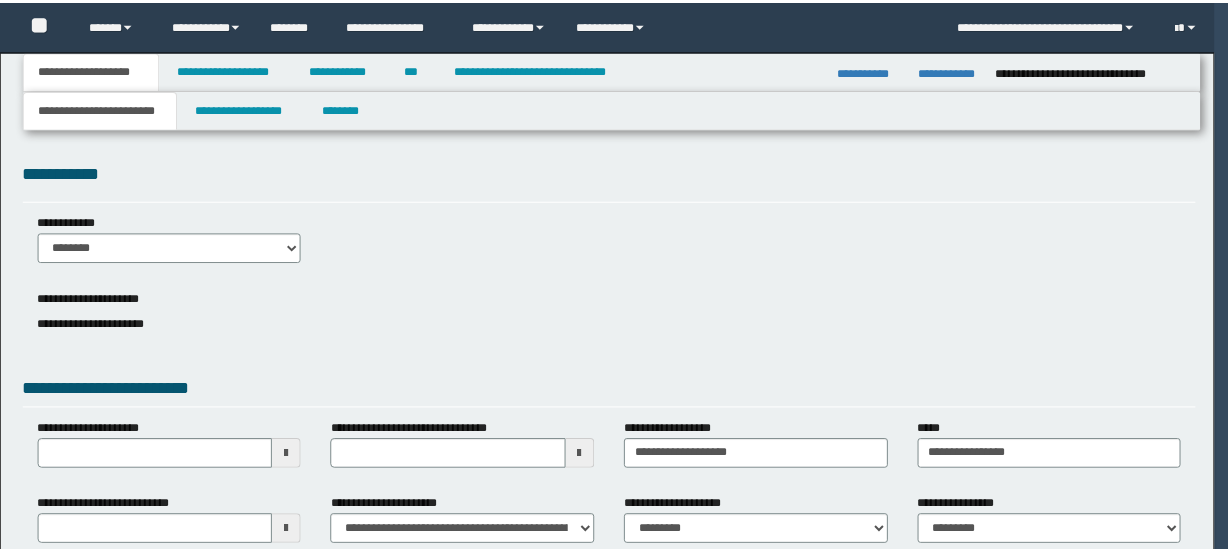 scroll, scrollTop: 0, scrollLeft: 0, axis: both 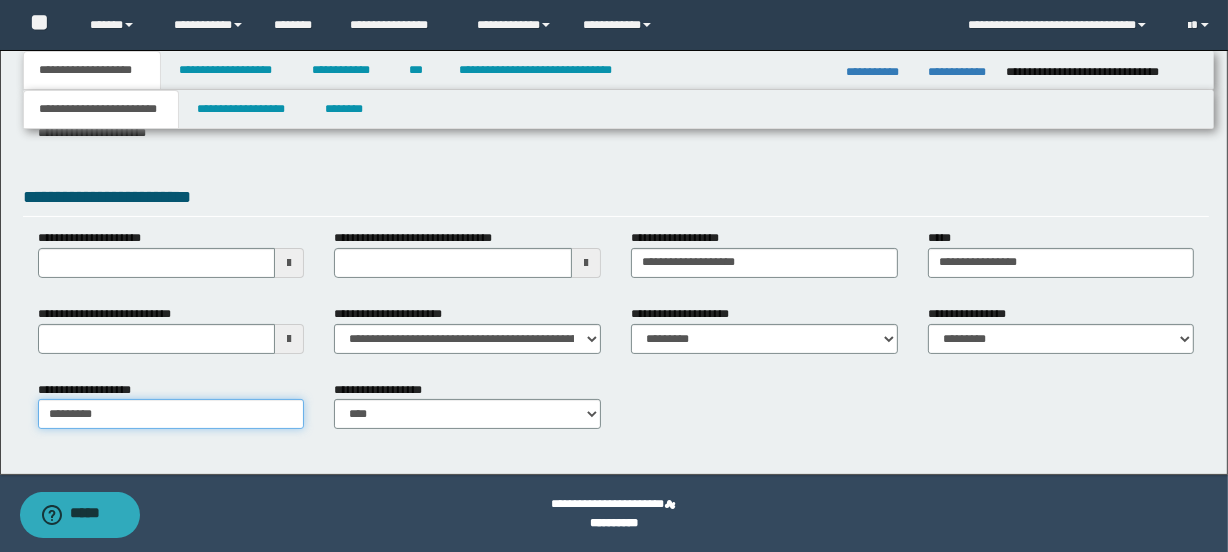 click on "*********" at bounding box center [171, 414] 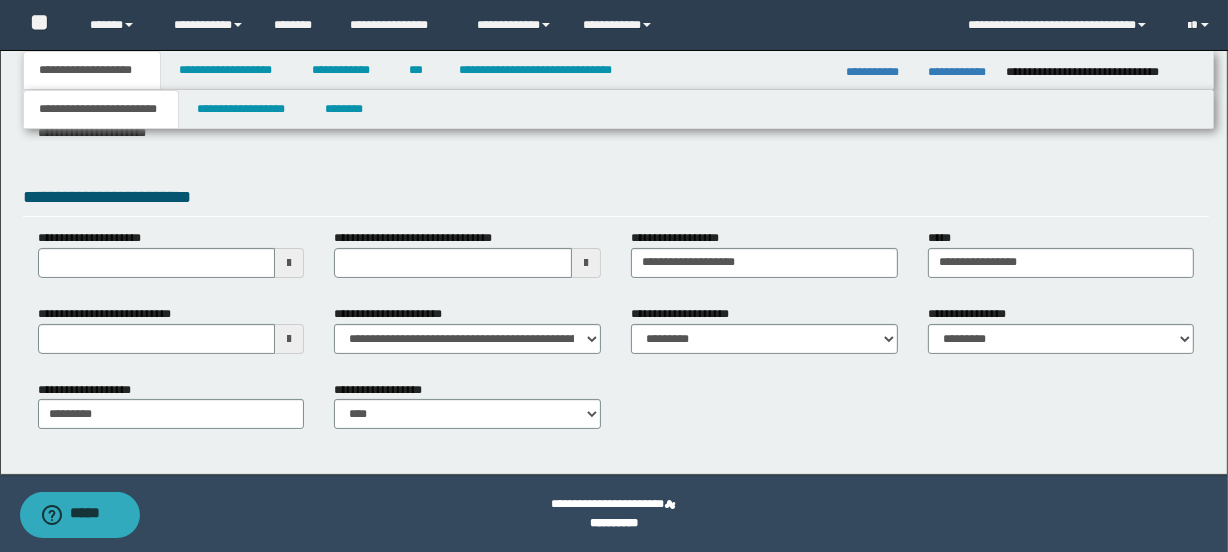 click on "**********" at bounding box center (618, 70) 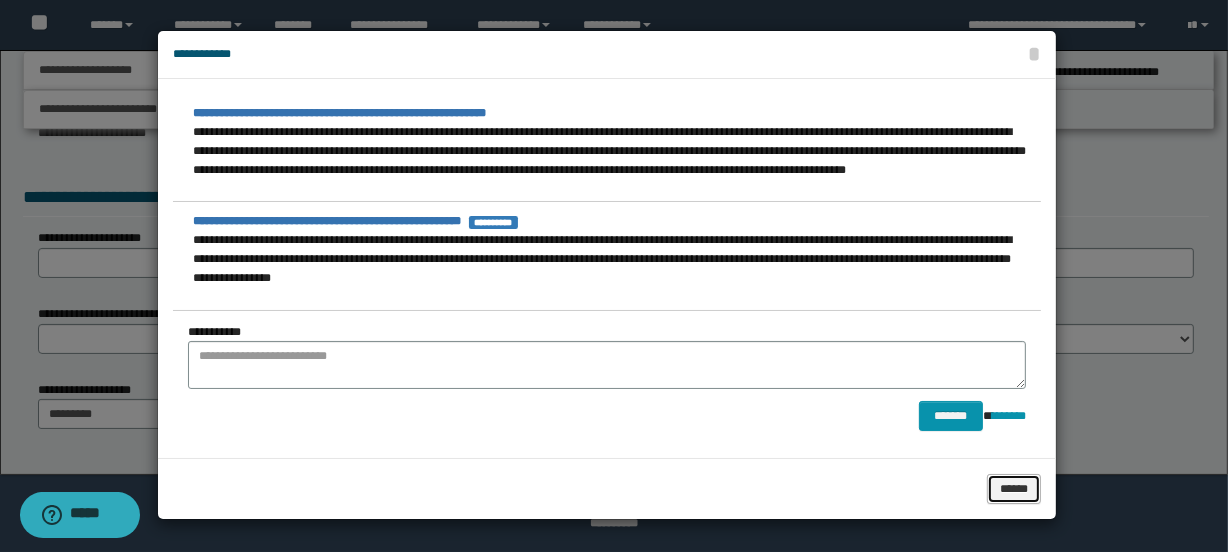 click on "******" at bounding box center (1014, 489) 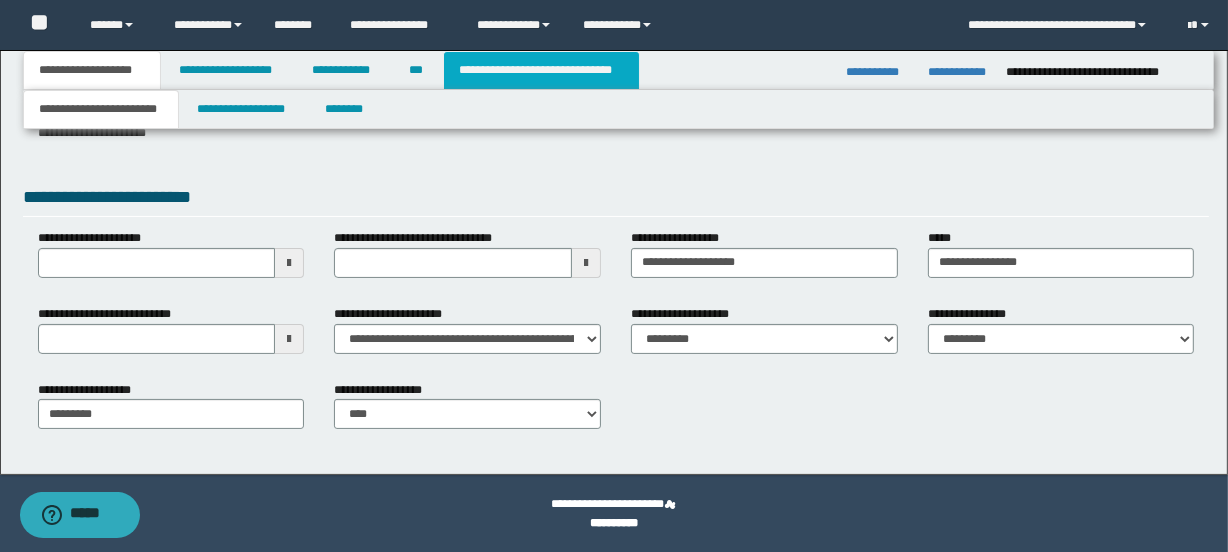 click on "**********" at bounding box center [541, 70] 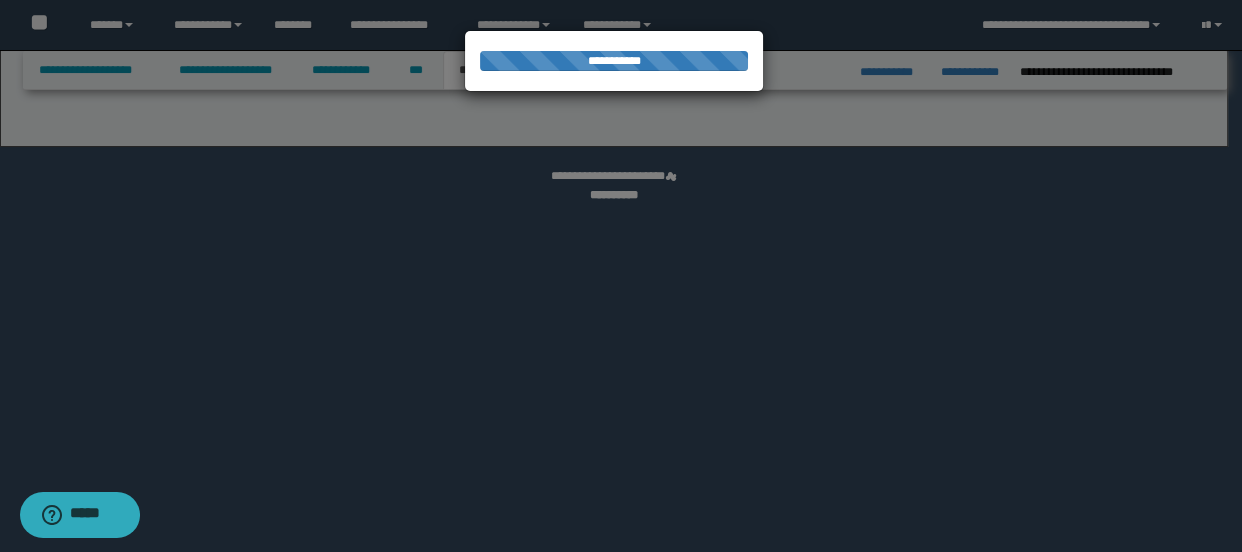select on "*" 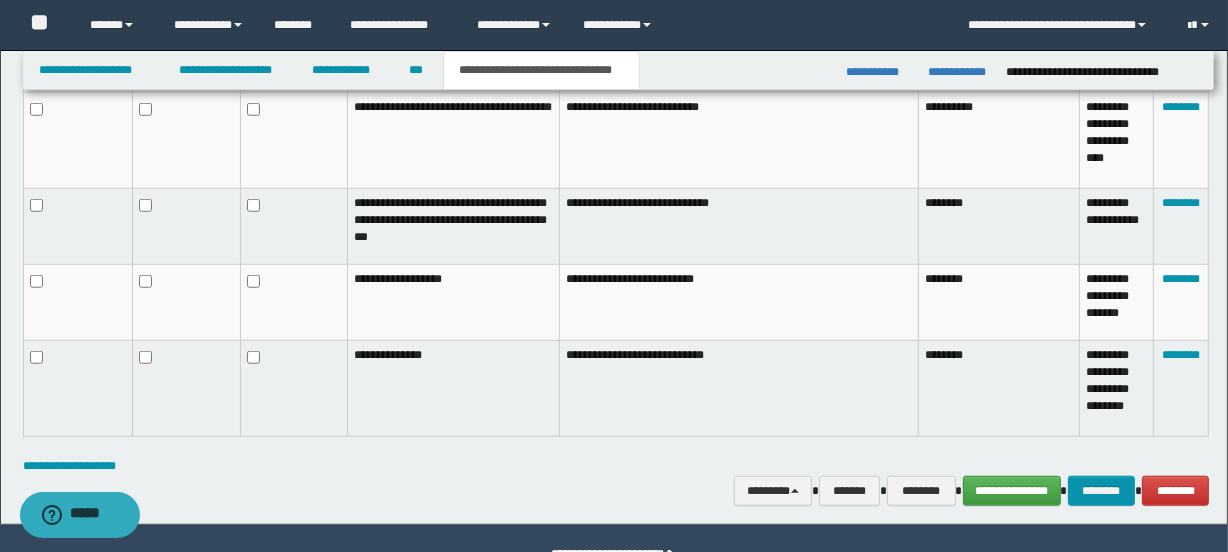 scroll, scrollTop: 1504, scrollLeft: 0, axis: vertical 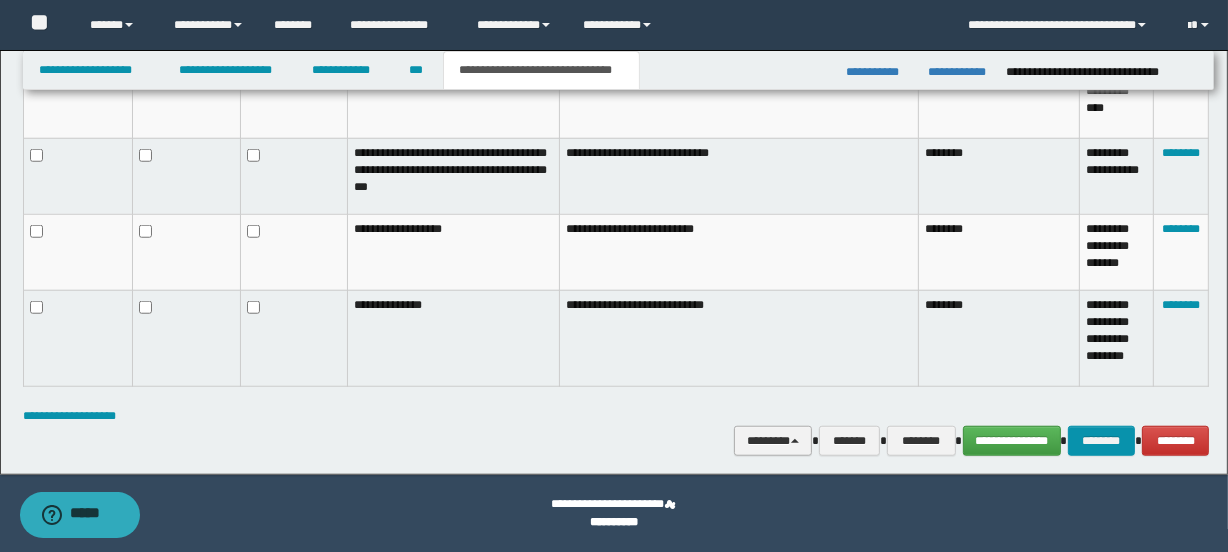 click on "********" at bounding box center (772, 441) 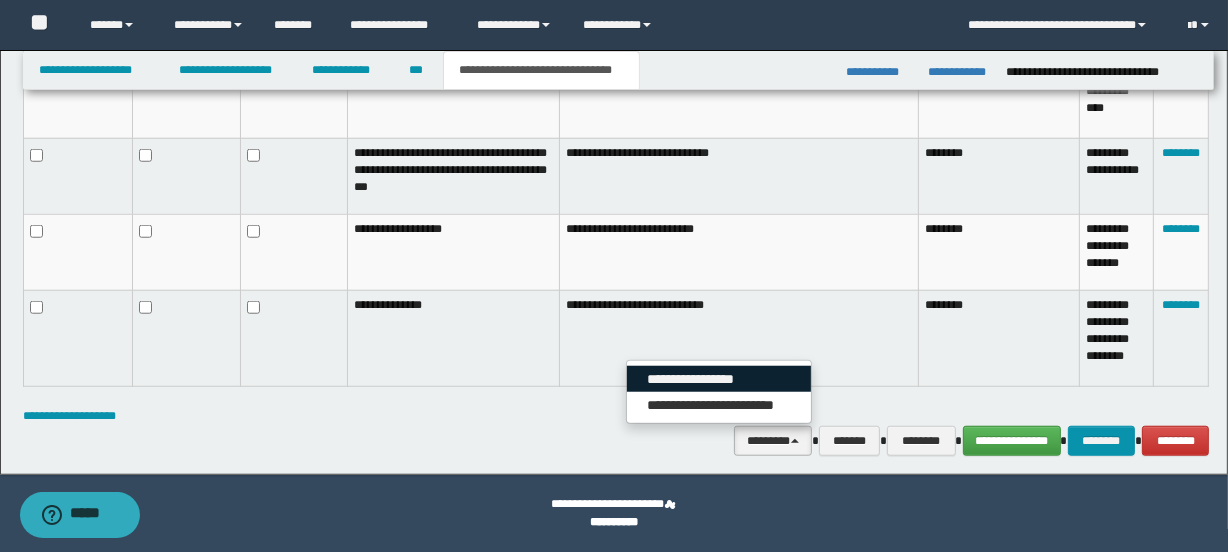 click on "**********" at bounding box center [719, 379] 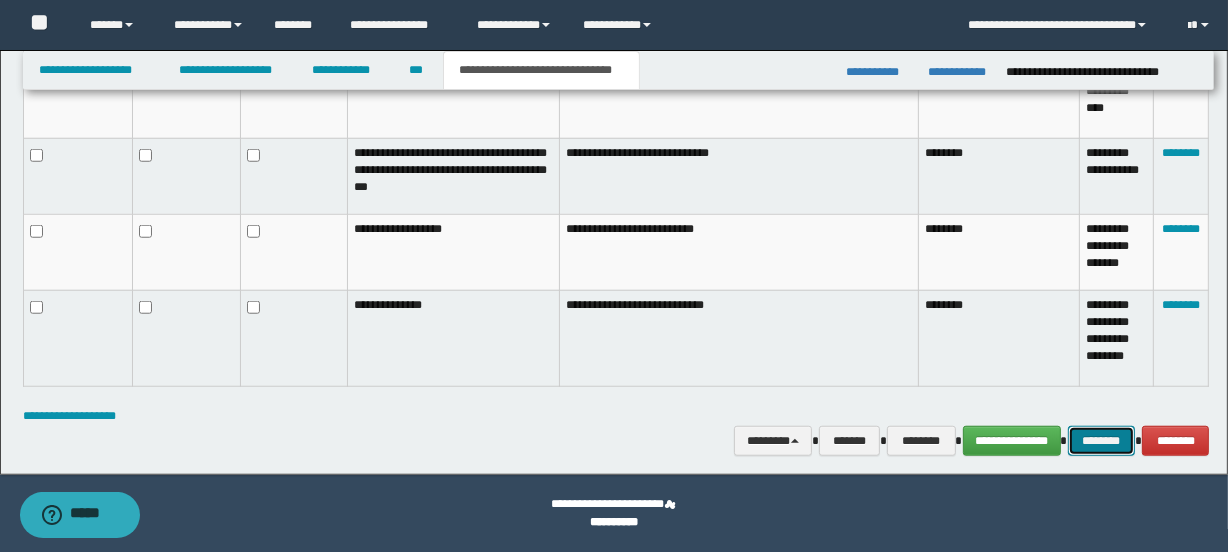 click on "********" at bounding box center (1102, 441) 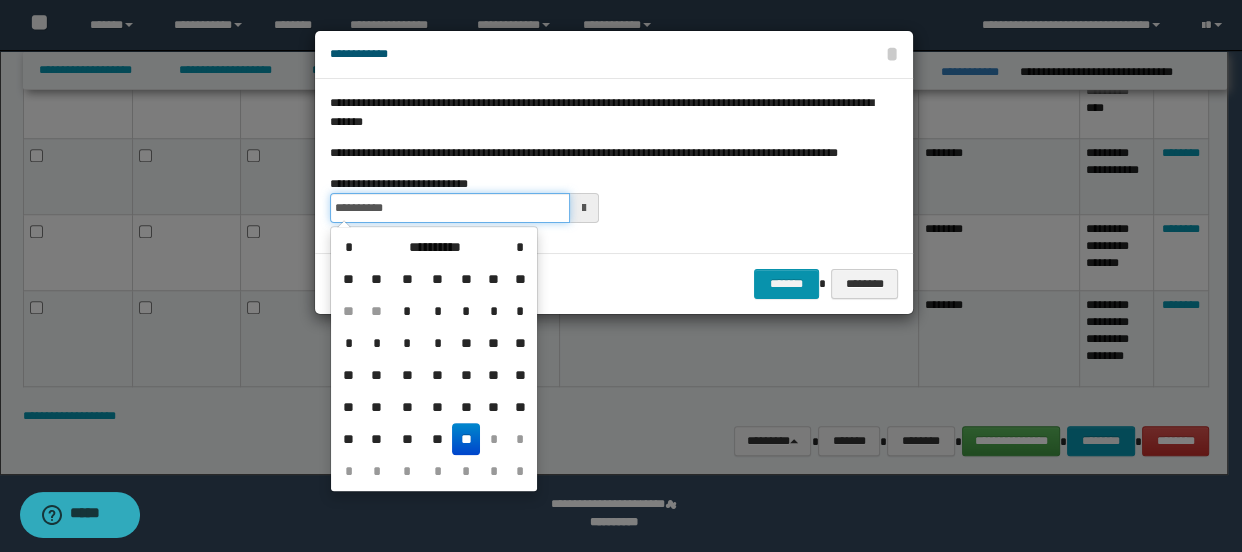 drag, startPoint x: 334, startPoint y: 207, endPoint x: 392, endPoint y: 214, distance: 58.420887 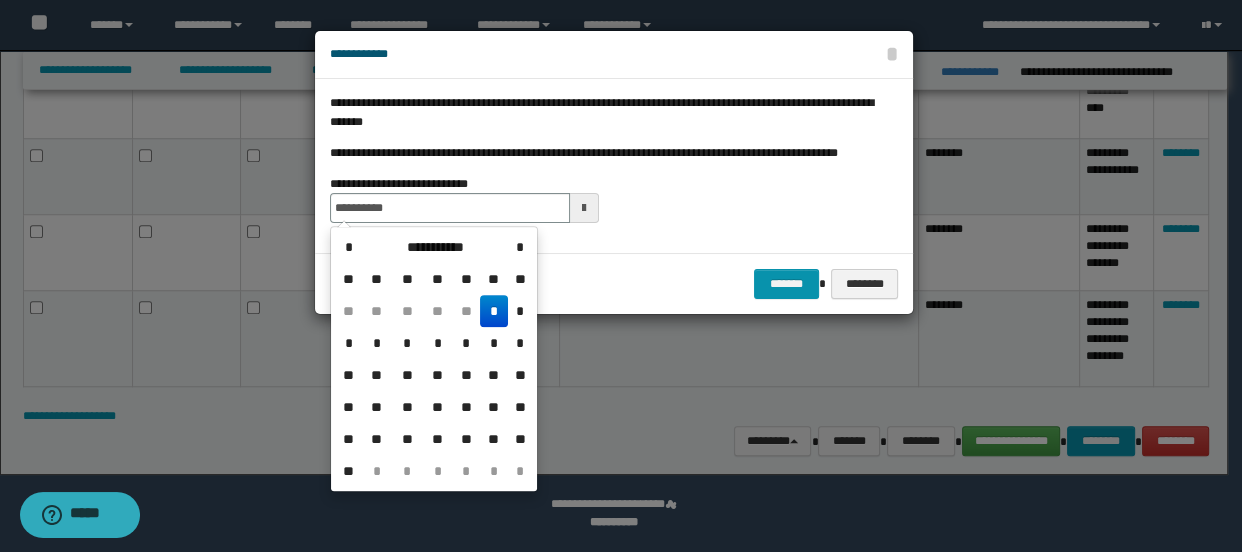 type on "**********" 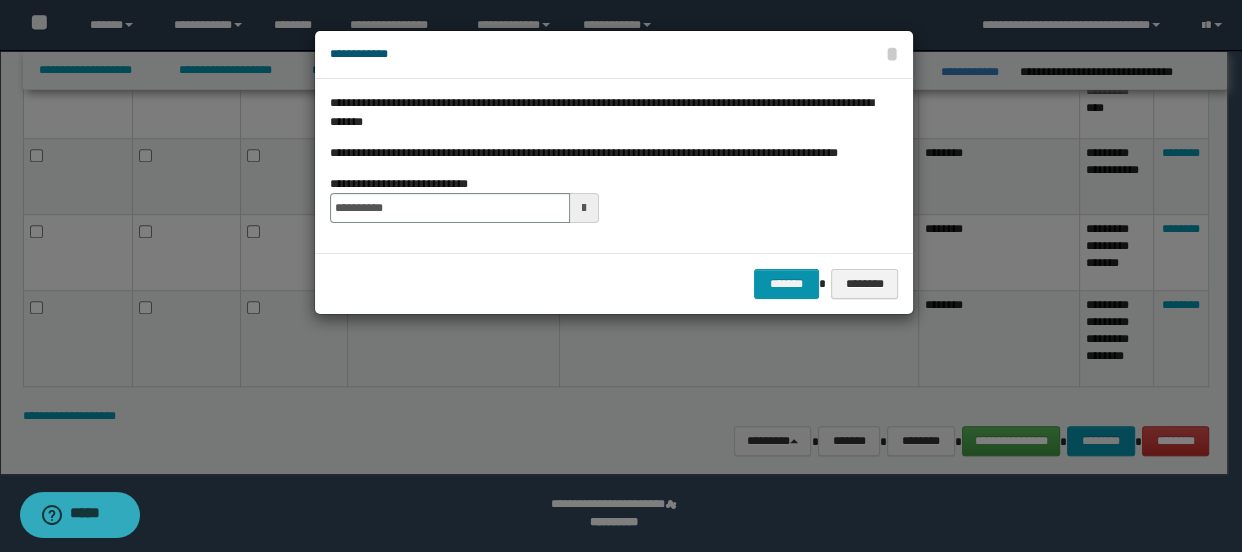 click on "*******
********" at bounding box center [614, 283] 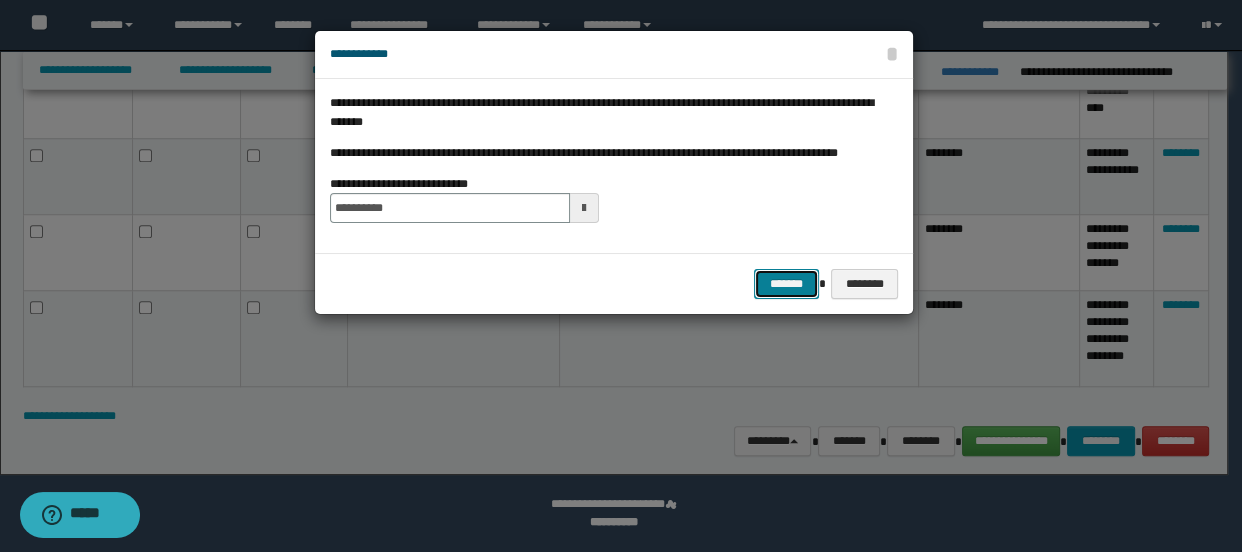 click on "*******" at bounding box center (786, 284) 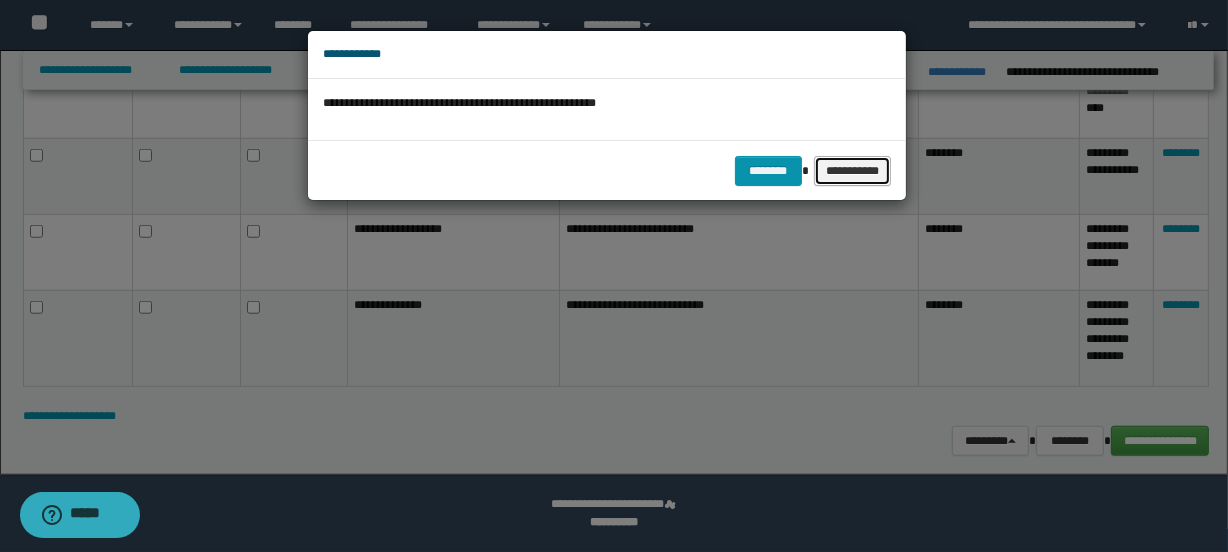 click on "**********" at bounding box center [853, 171] 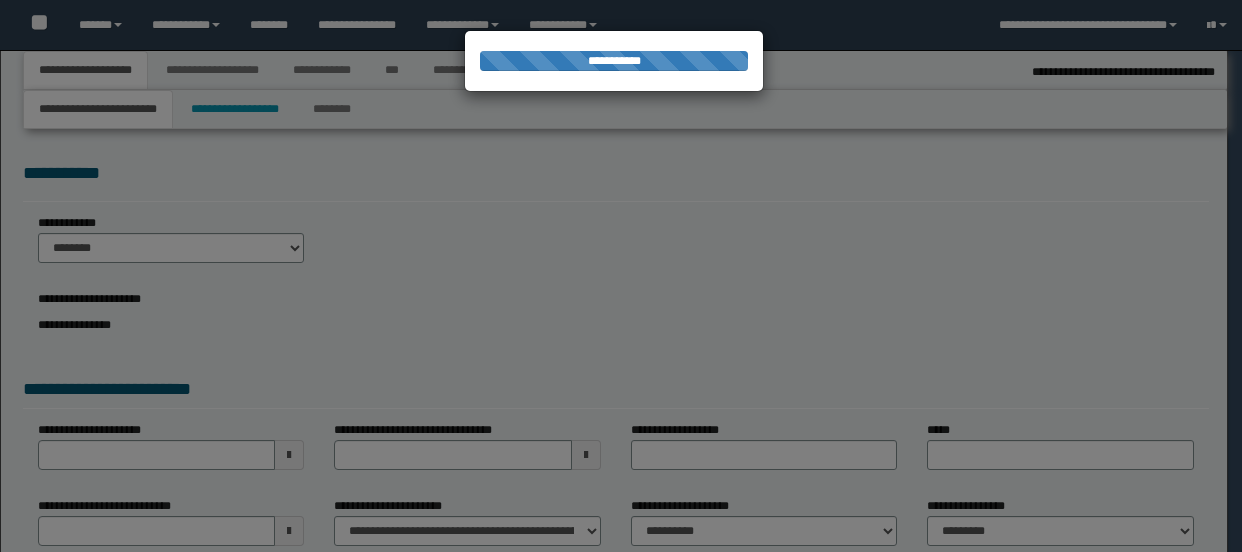 select on "*" 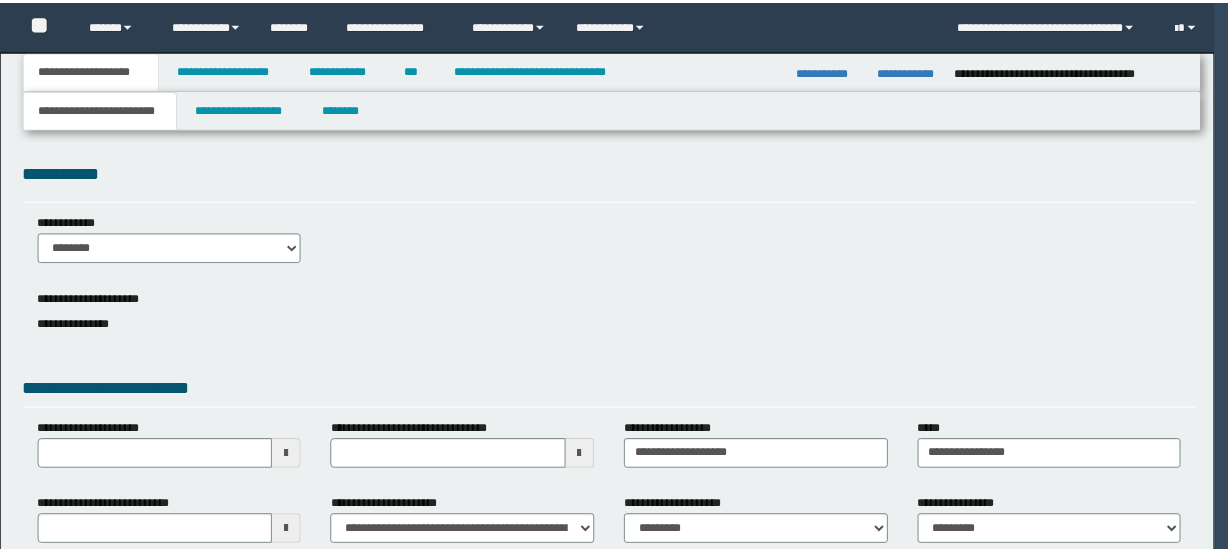 scroll, scrollTop: 0, scrollLeft: 0, axis: both 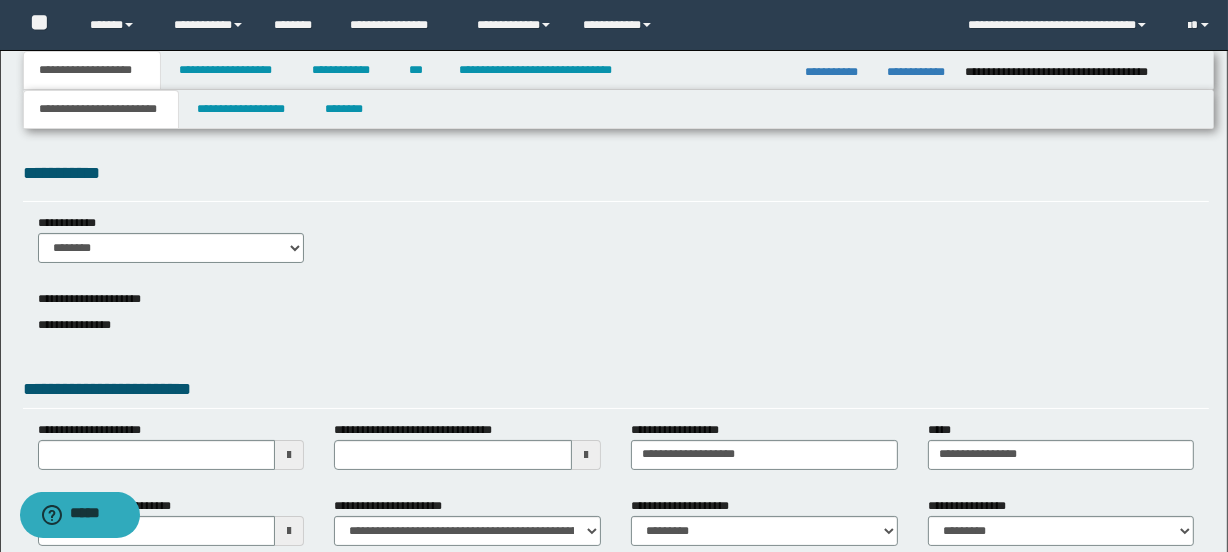 click on "**********" at bounding box center (838, 72) 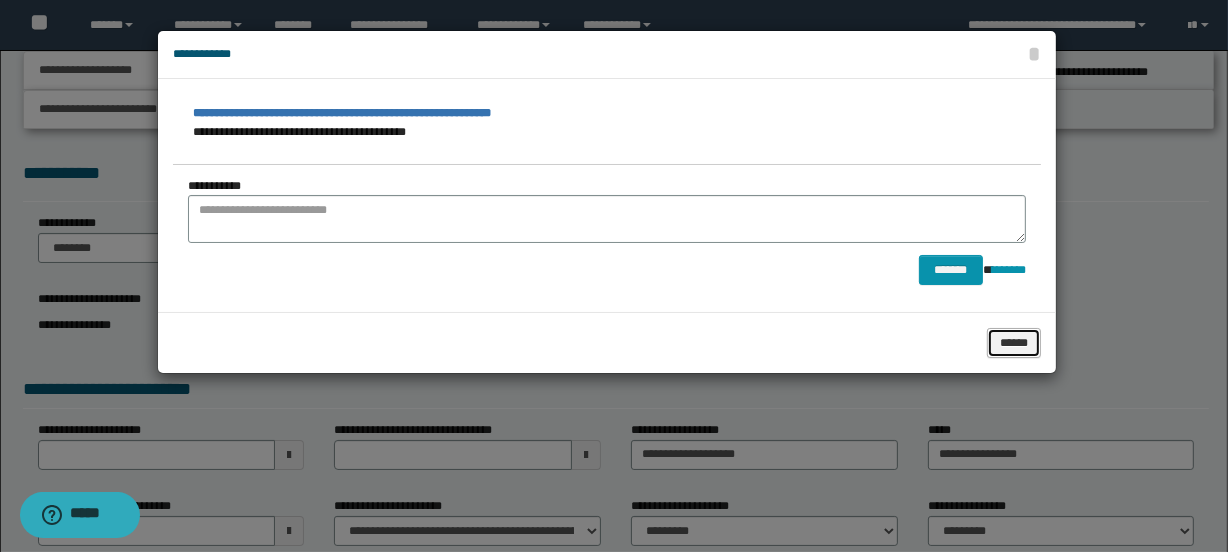 click on "******" at bounding box center (1014, 343) 